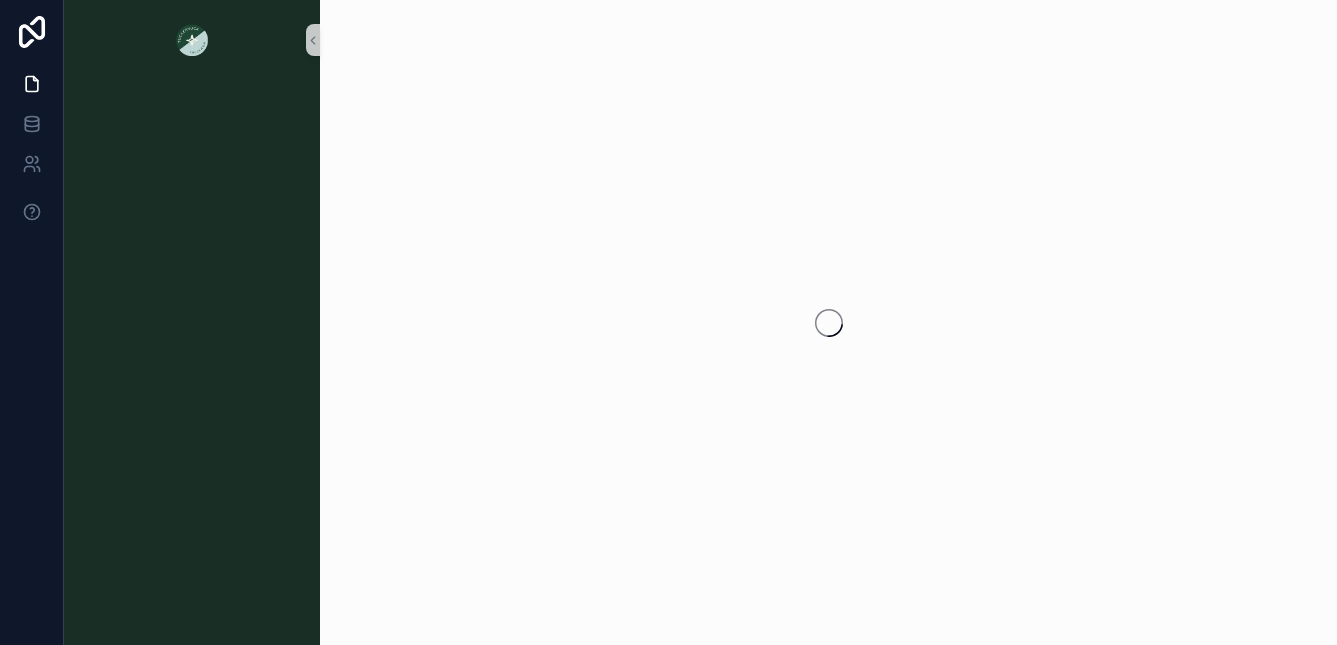 scroll, scrollTop: 0, scrollLeft: 0, axis: both 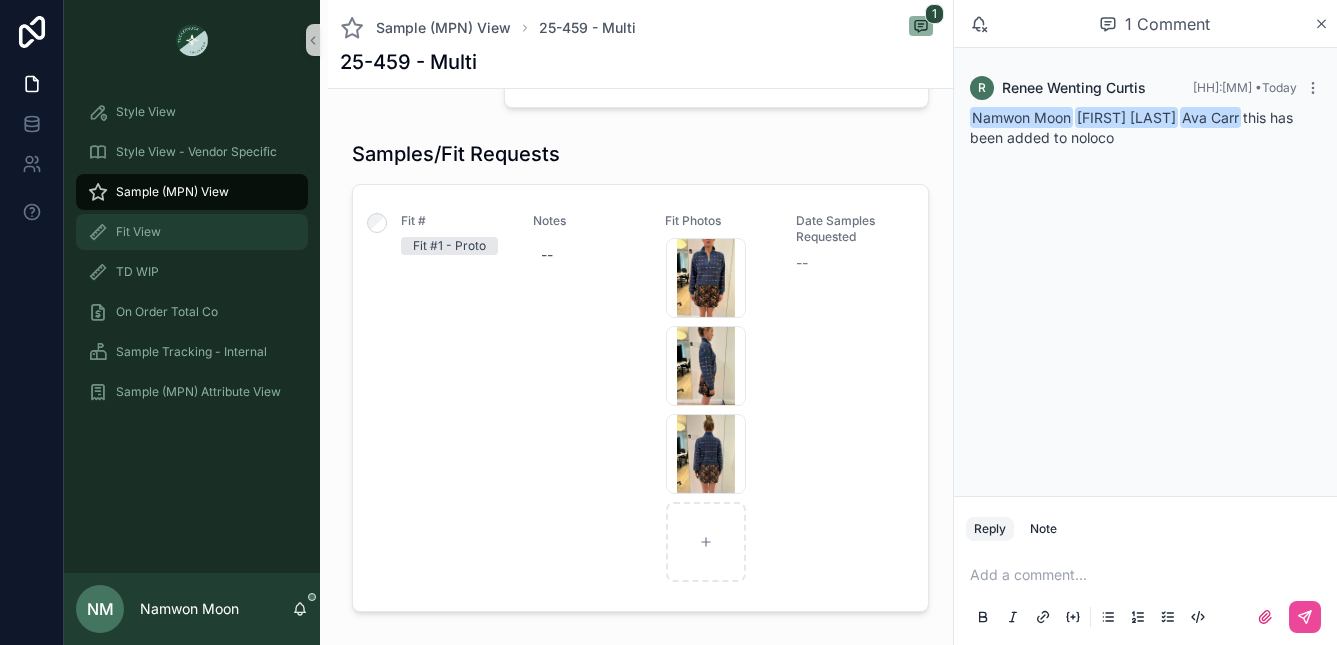 click on "Fit View" at bounding box center [192, 232] 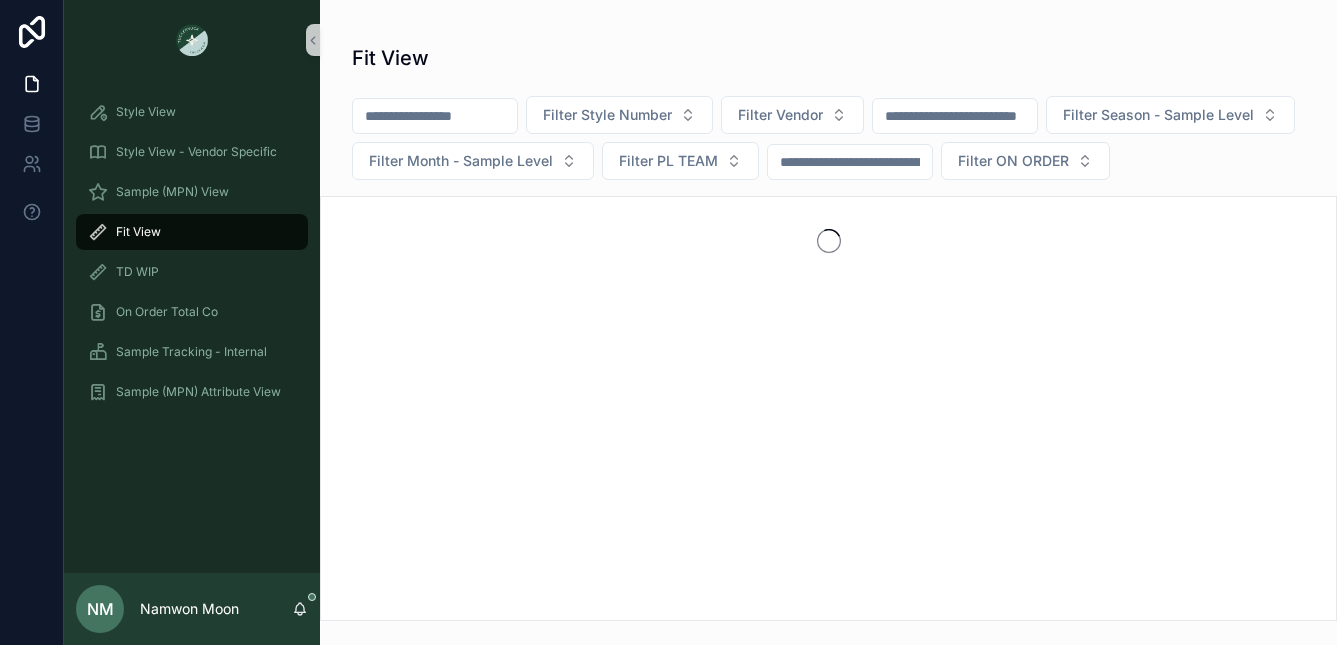 click at bounding box center [435, 116] 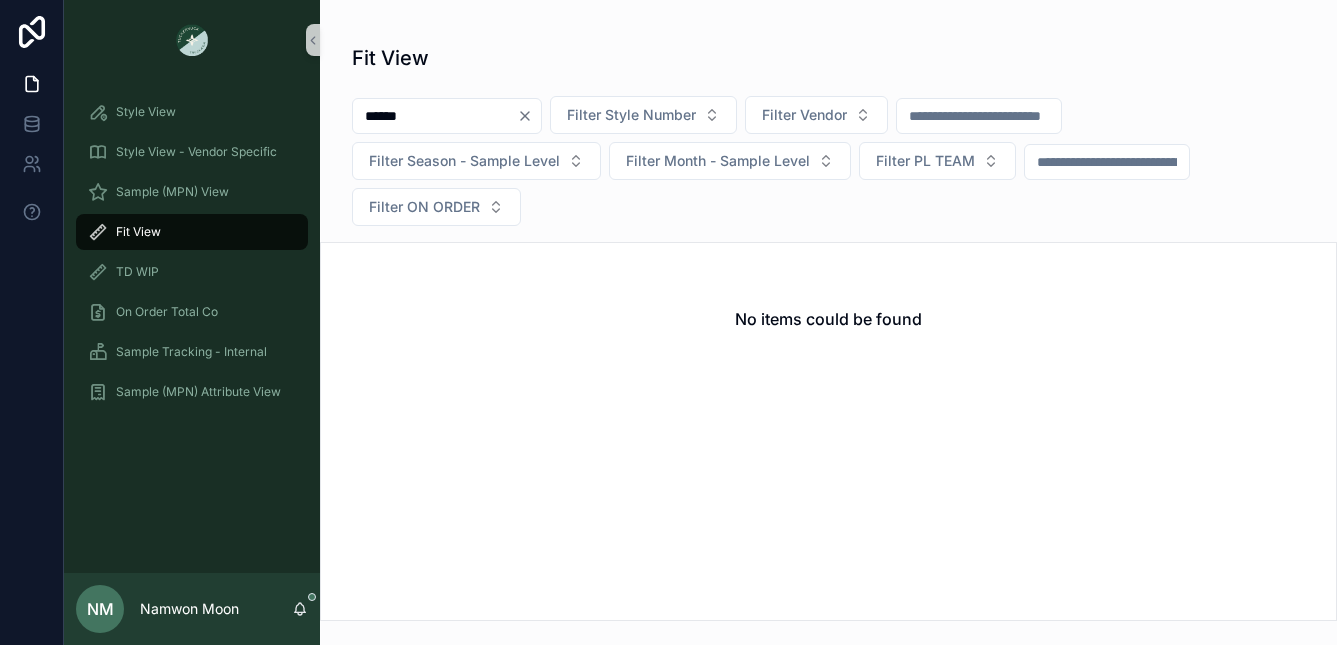 drag, startPoint x: 419, startPoint y: 118, endPoint x: 361, endPoint y: 118, distance: 58 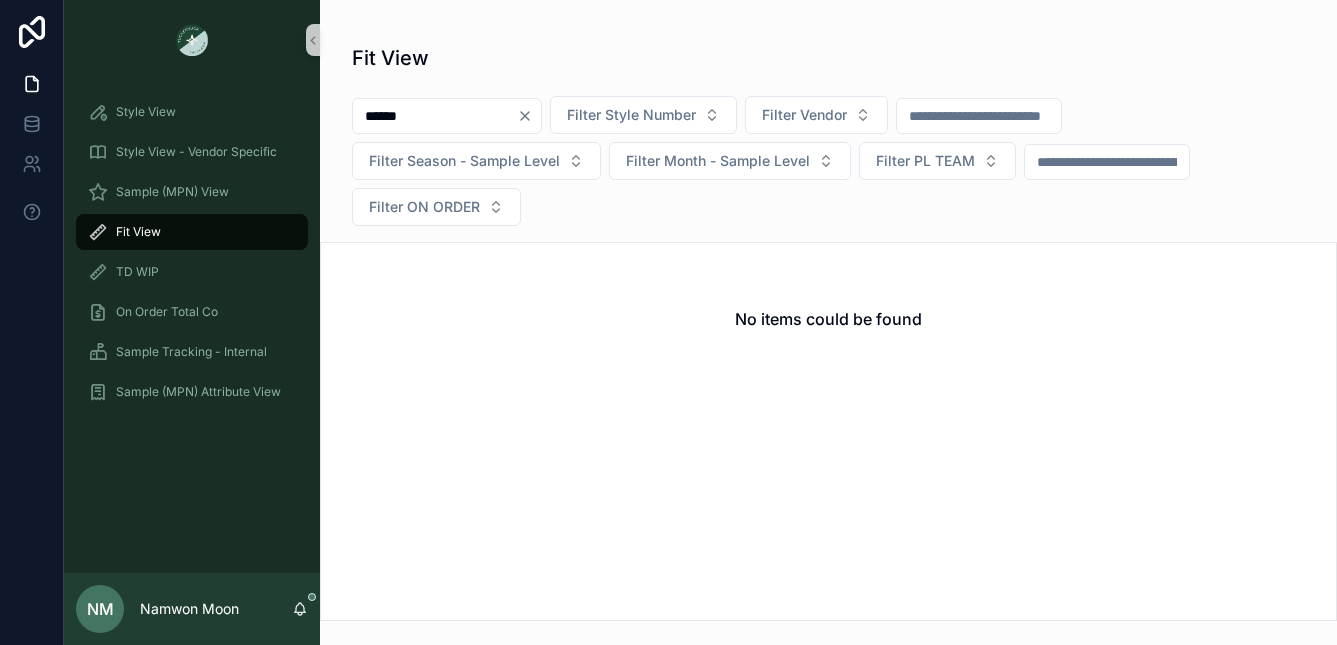 drag, startPoint x: 642, startPoint y: 136, endPoint x: 383, endPoint y: 408, distance: 375.5862 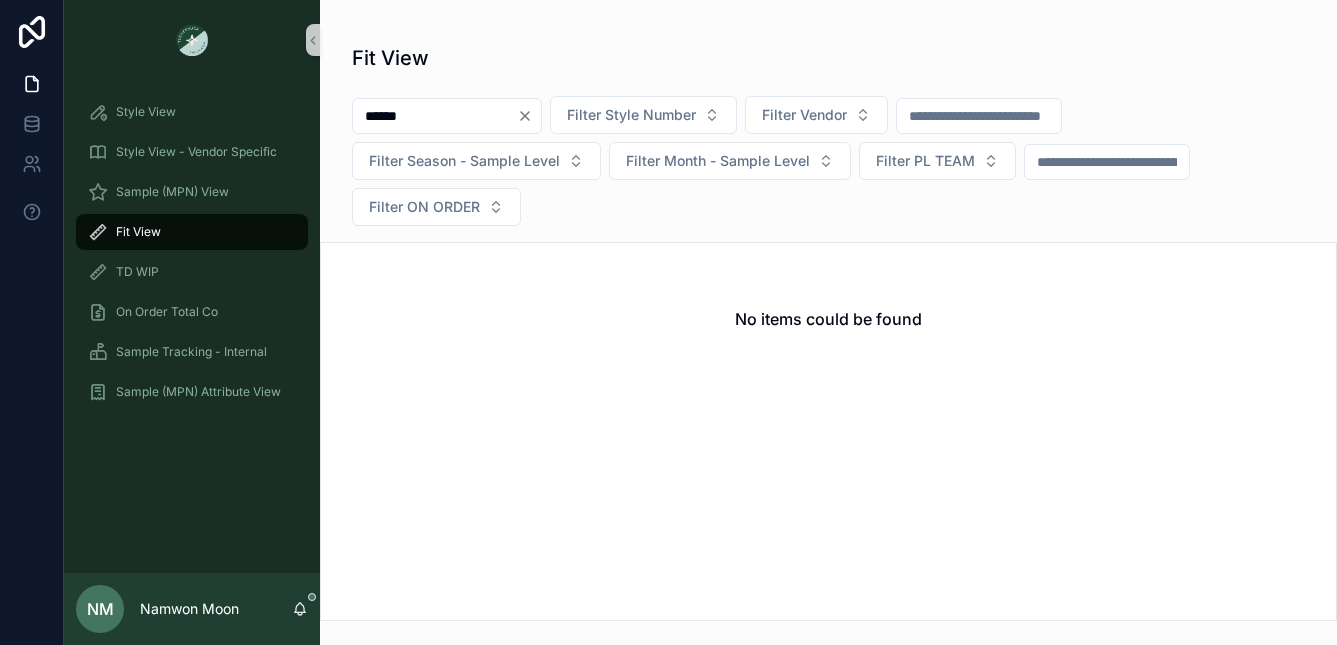 click on "****** Filter Style Number Filter Vendor Filter Season - Sample Level Filter Month - Sample Level Filter PL TEAM Filter ON ORDER" at bounding box center (828, 165) 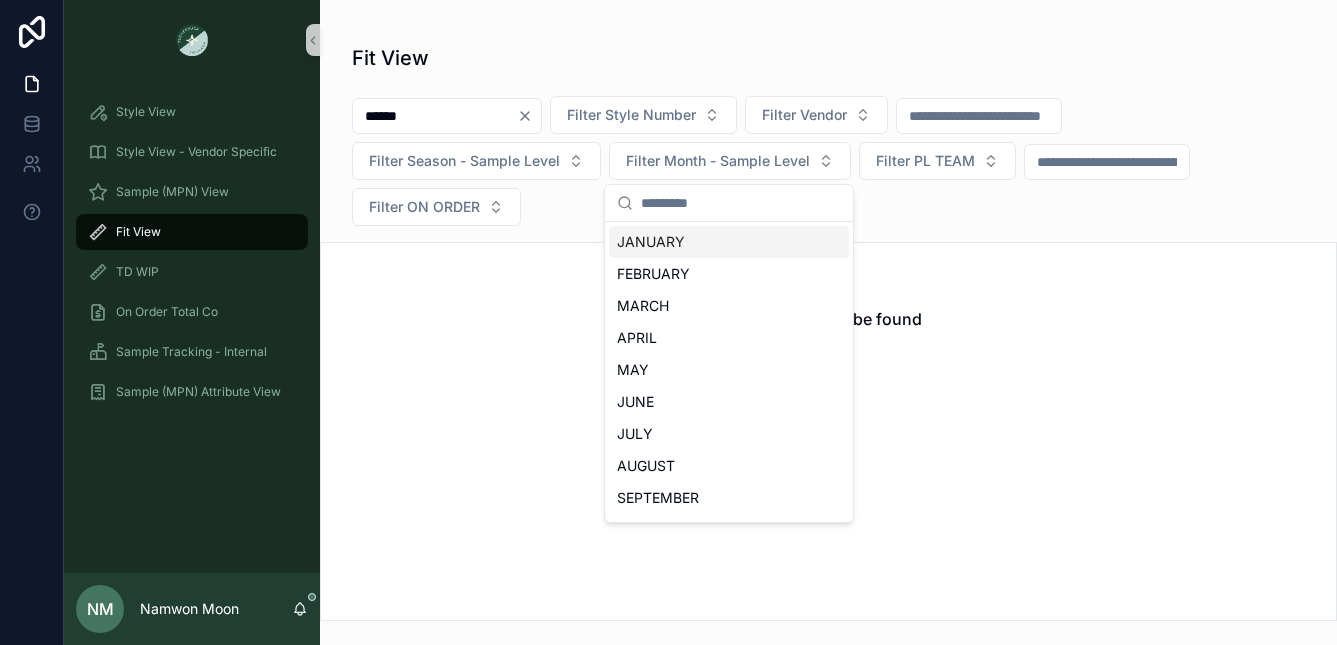 click on "Filter Month - Sample Level" at bounding box center (730, 161) 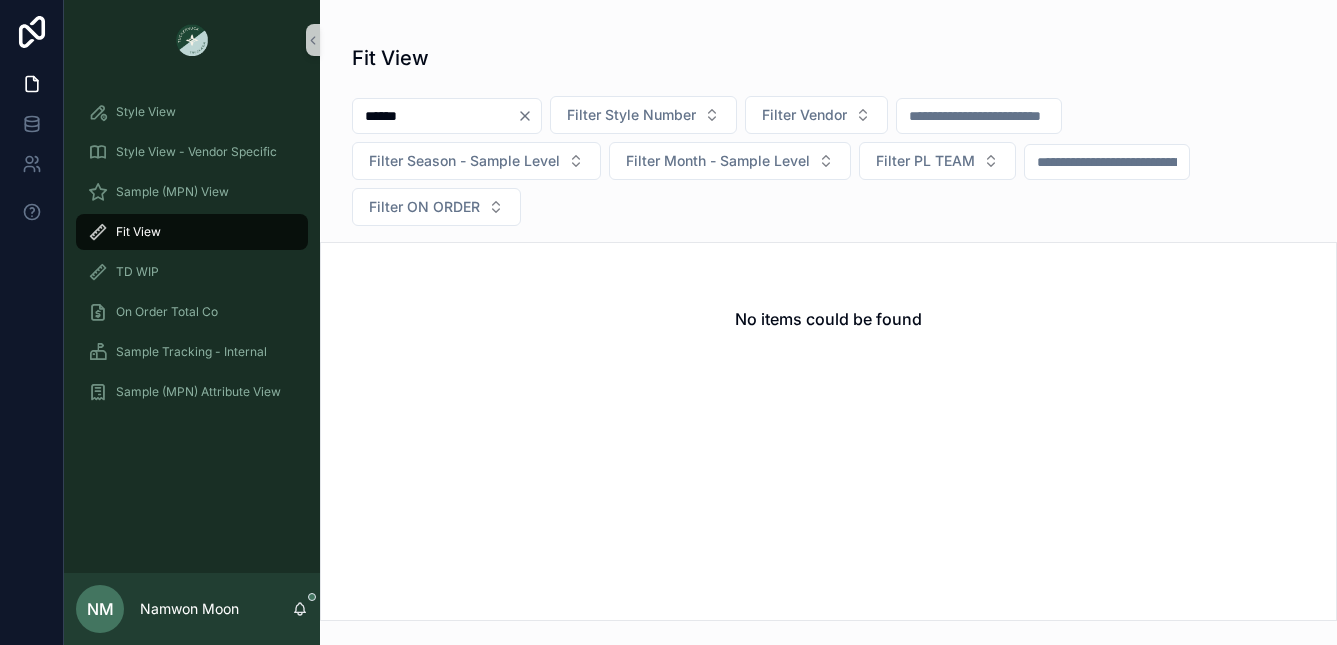 click on "Filter Month - Sample Level" at bounding box center (730, 161) 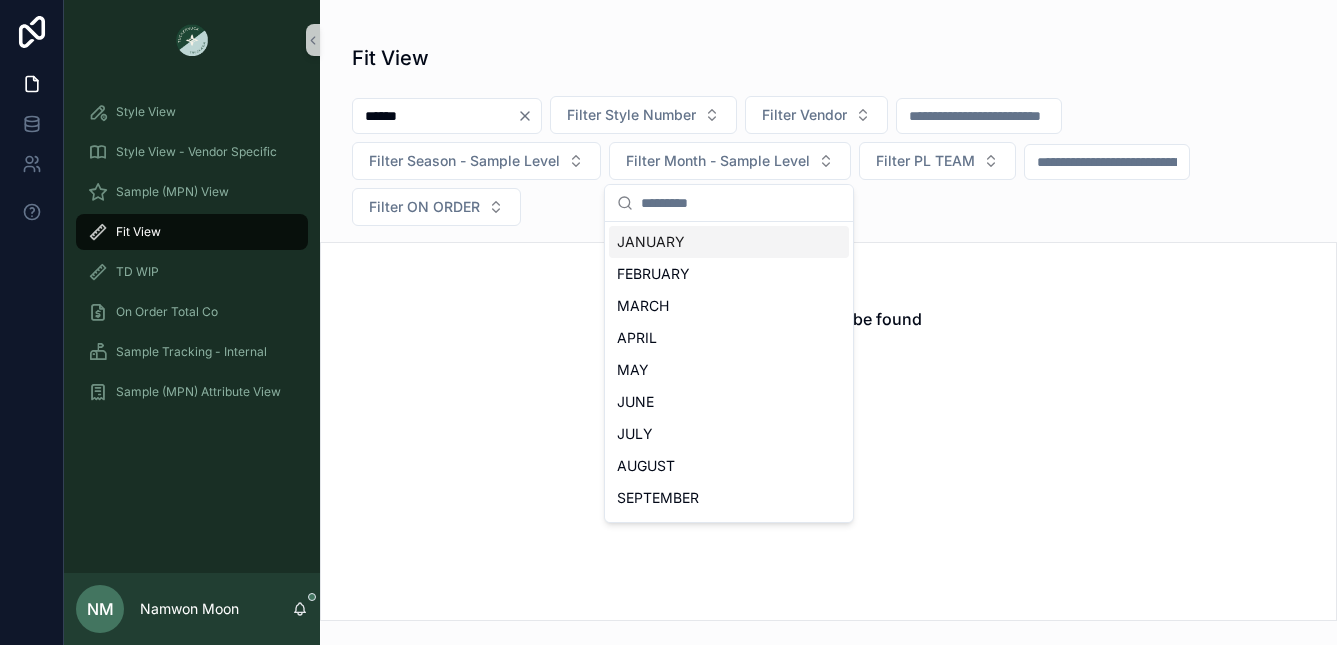 click on "******" at bounding box center (435, 116) 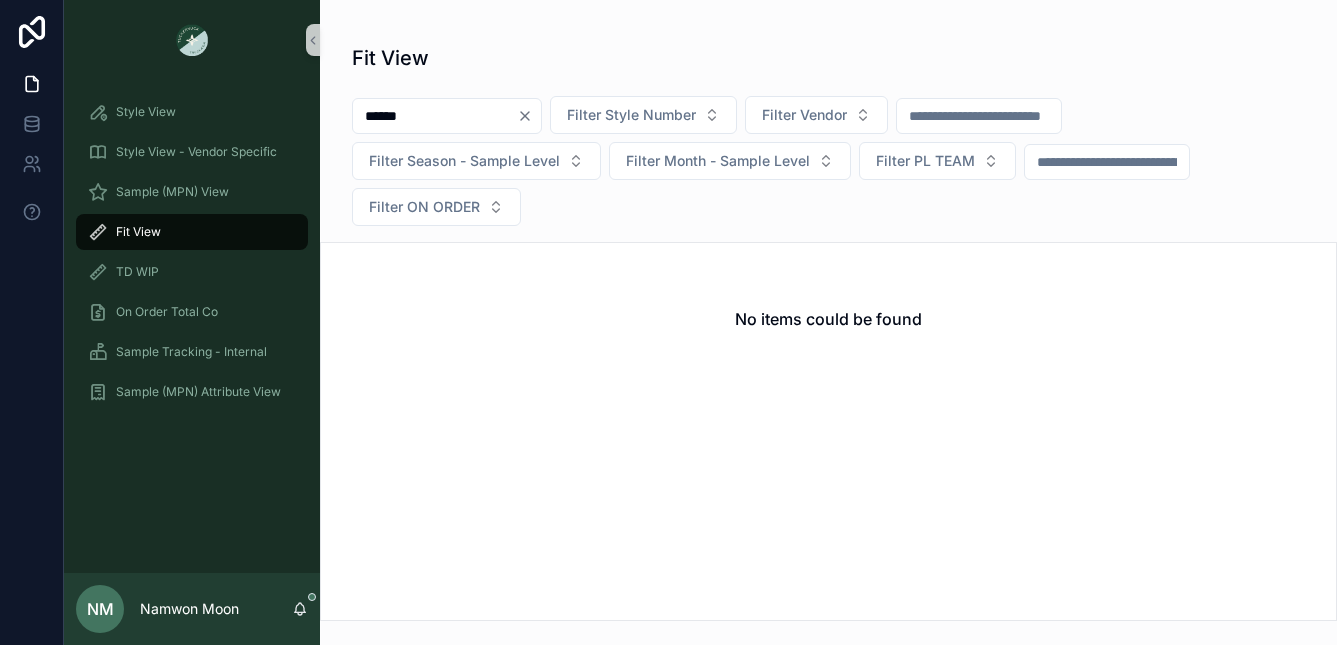 drag, startPoint x: 441, startPoint y: 118, endPoint x: 351, endPoint y: 116, distance: 90.02222 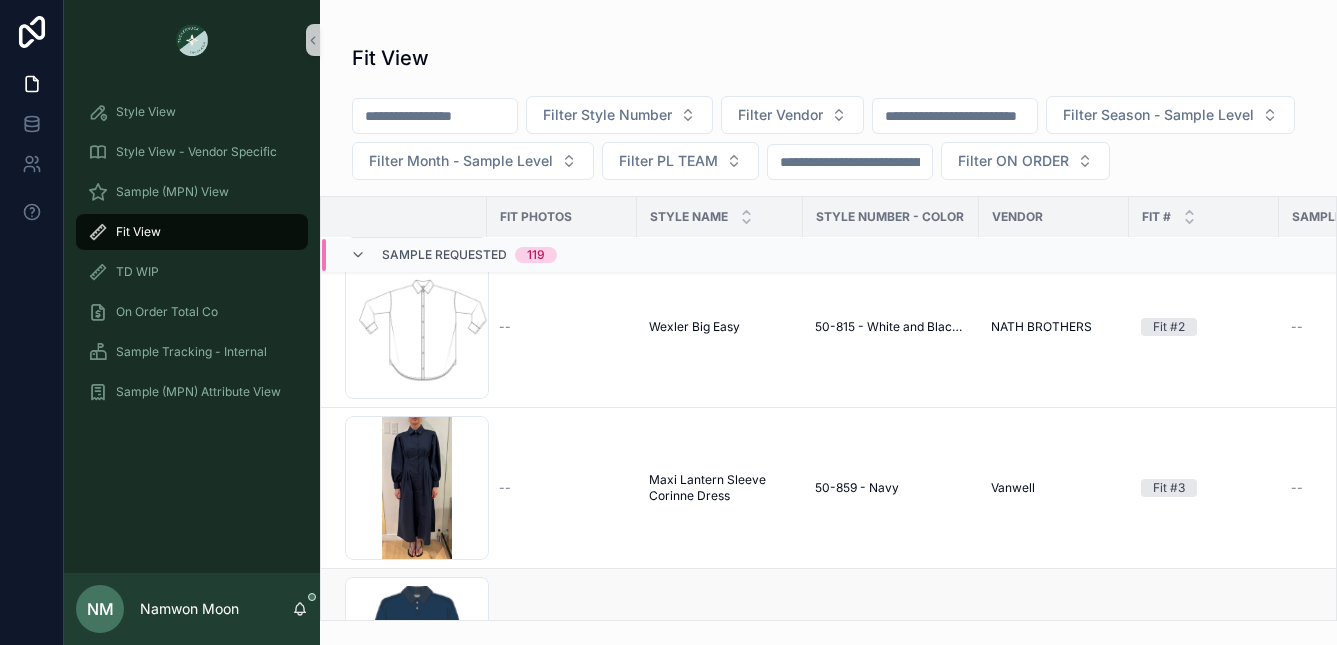scroll, scrollTop: 13054, scrollLeft: 0, axis: vertical 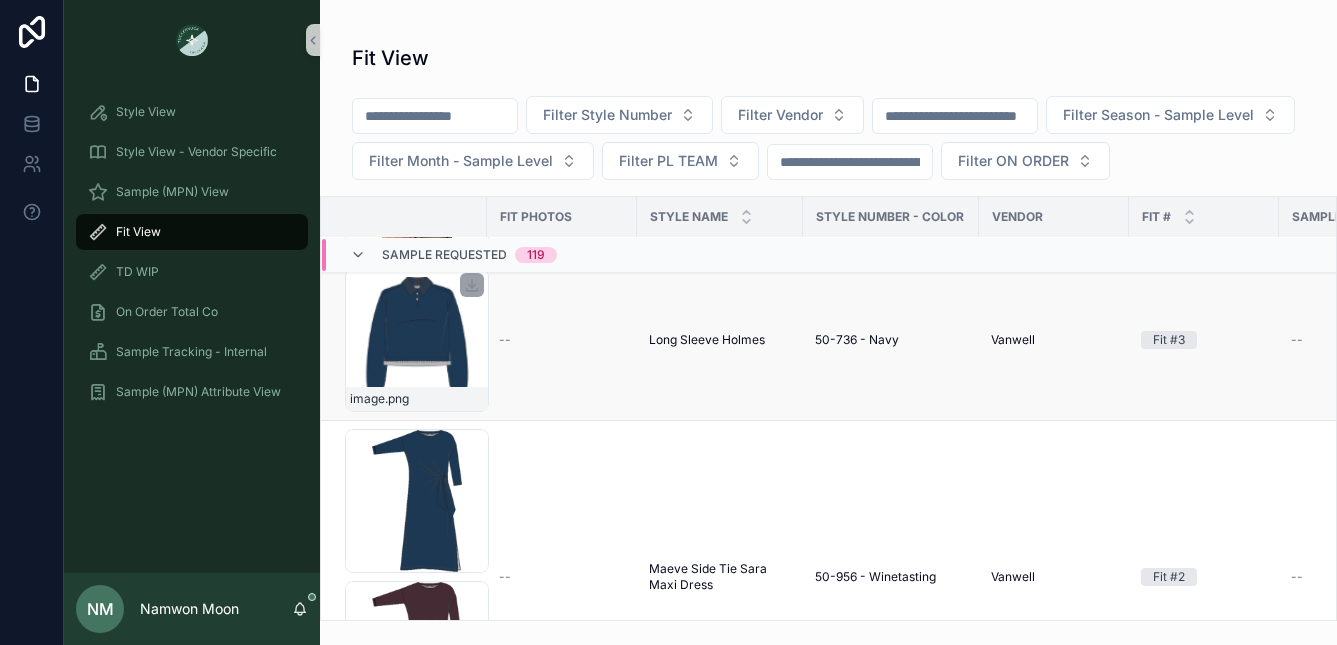 type 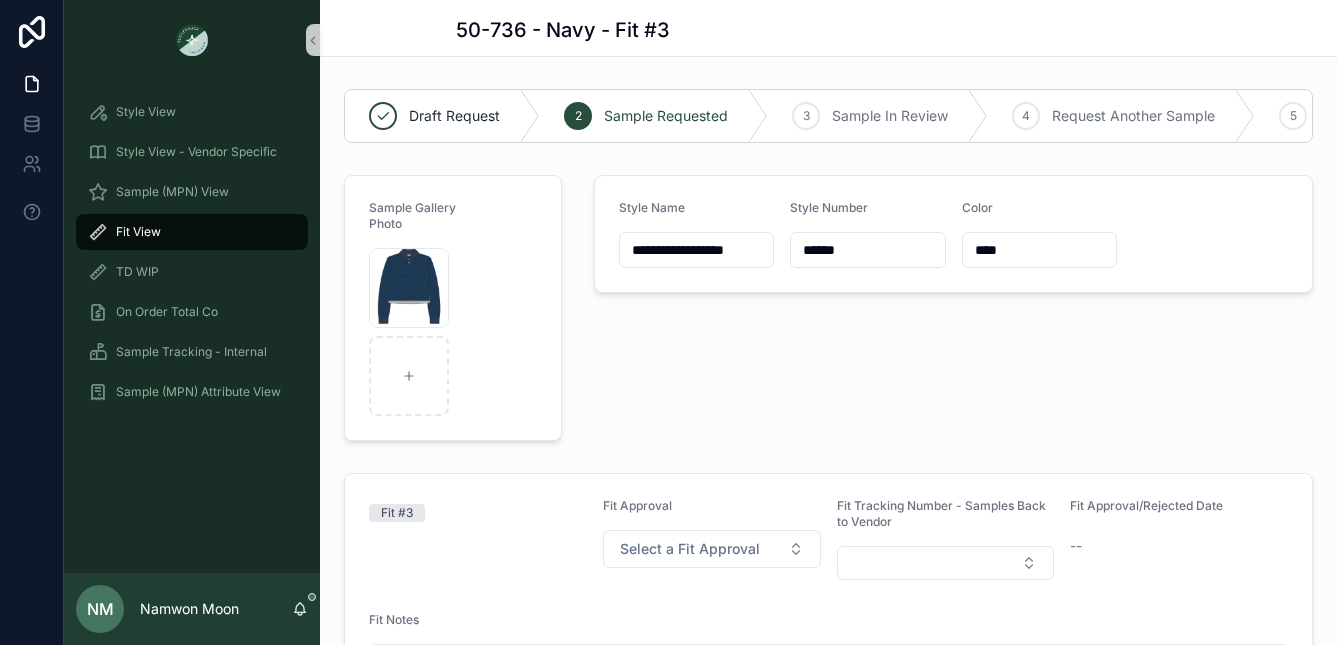 scroll, scrollTop: 266, scrollLeft: 0, axis: vertical 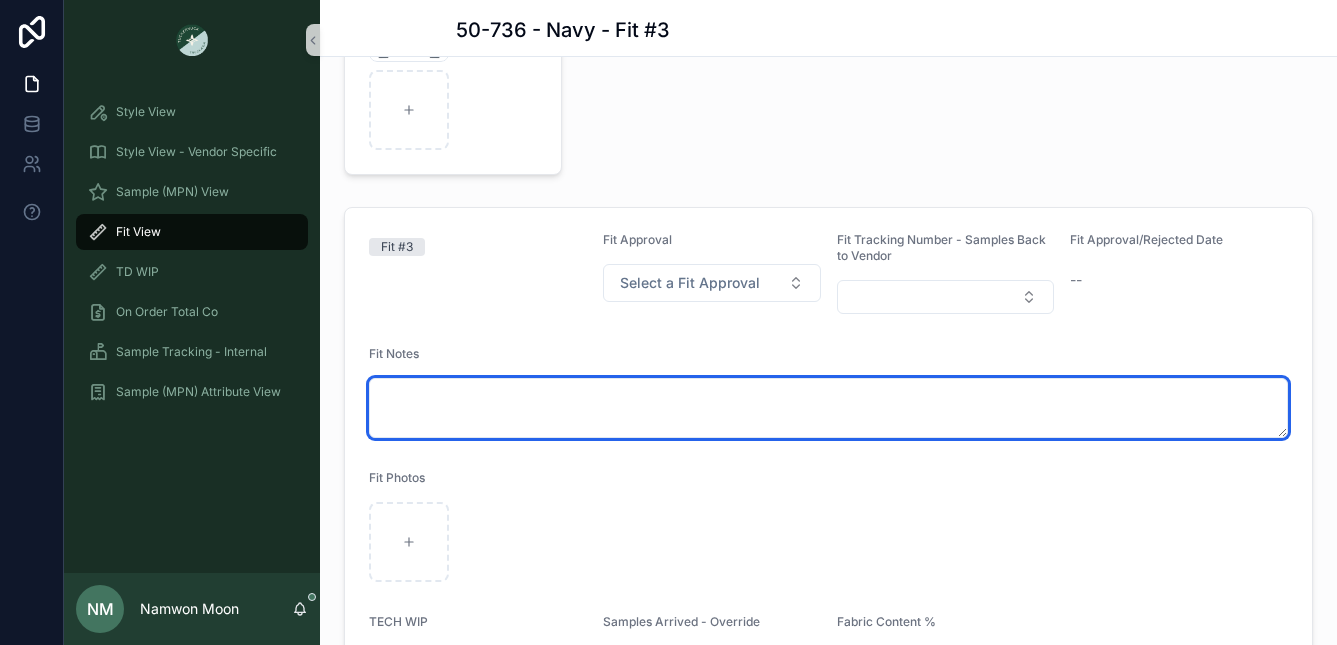 click at bounding box center [828, 408] 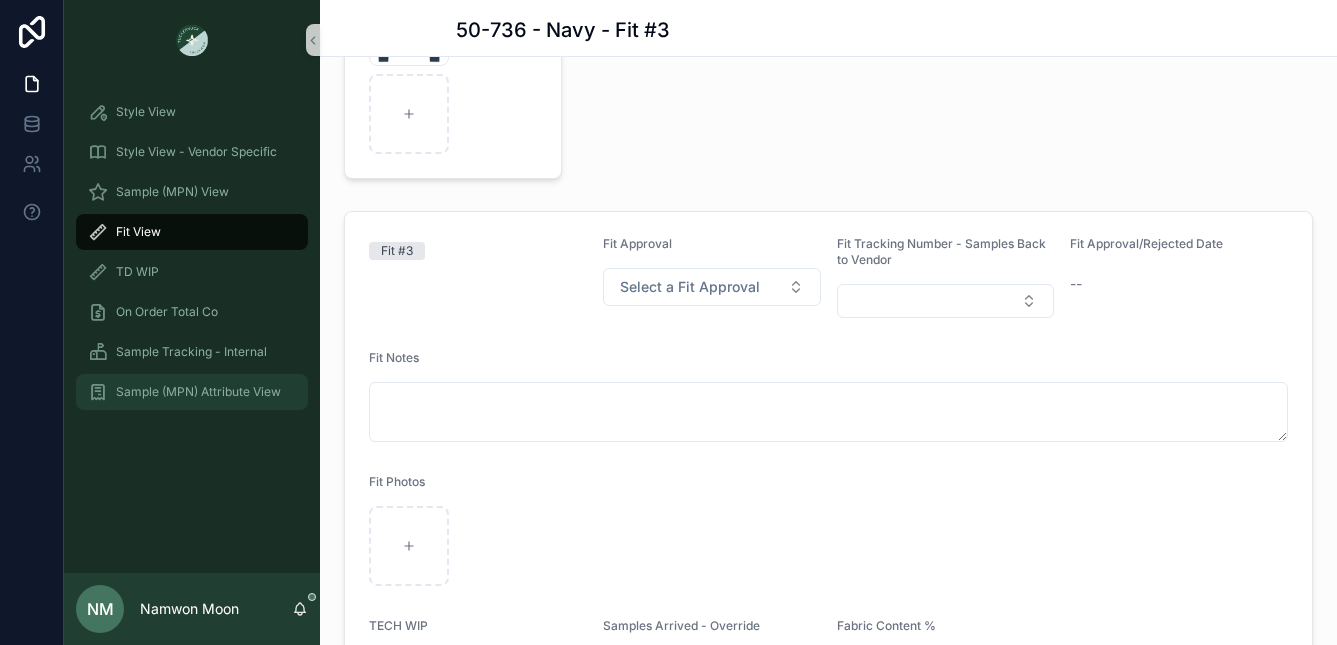 click on "Sample (MPN) Attribute View" at bounding box center [198, 392] 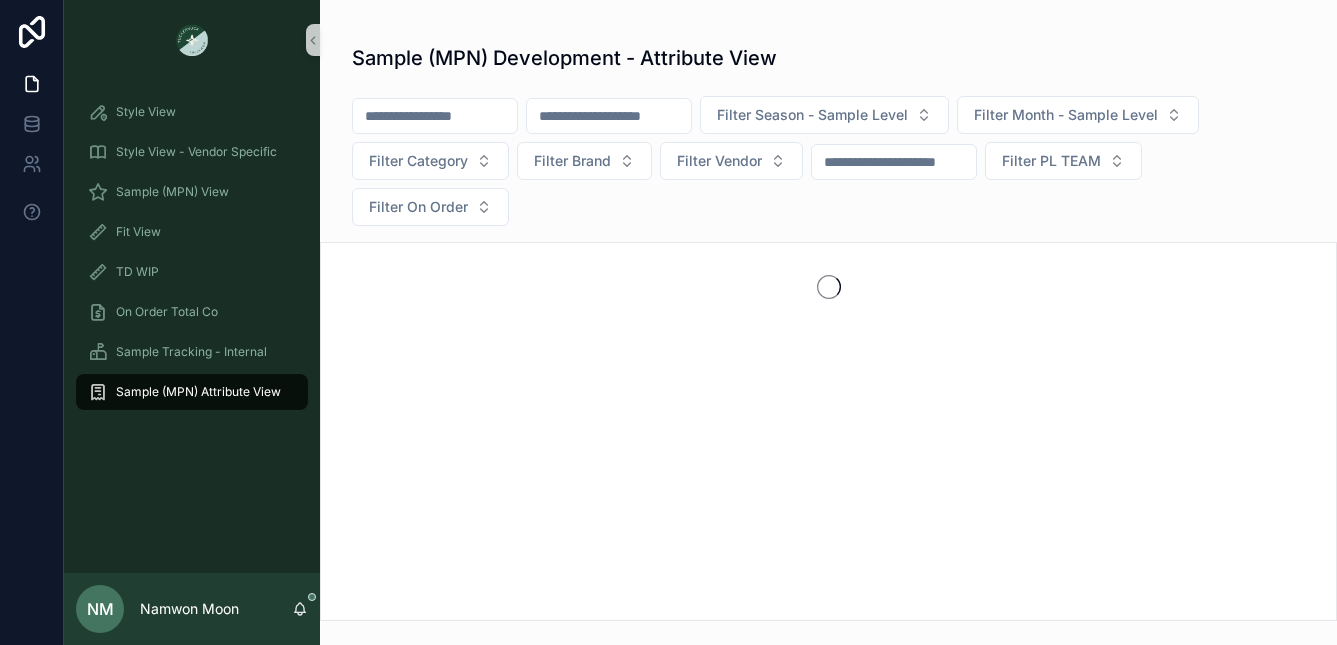 scroll, scrollTop: 0, scrollLeft: 0, axis: both 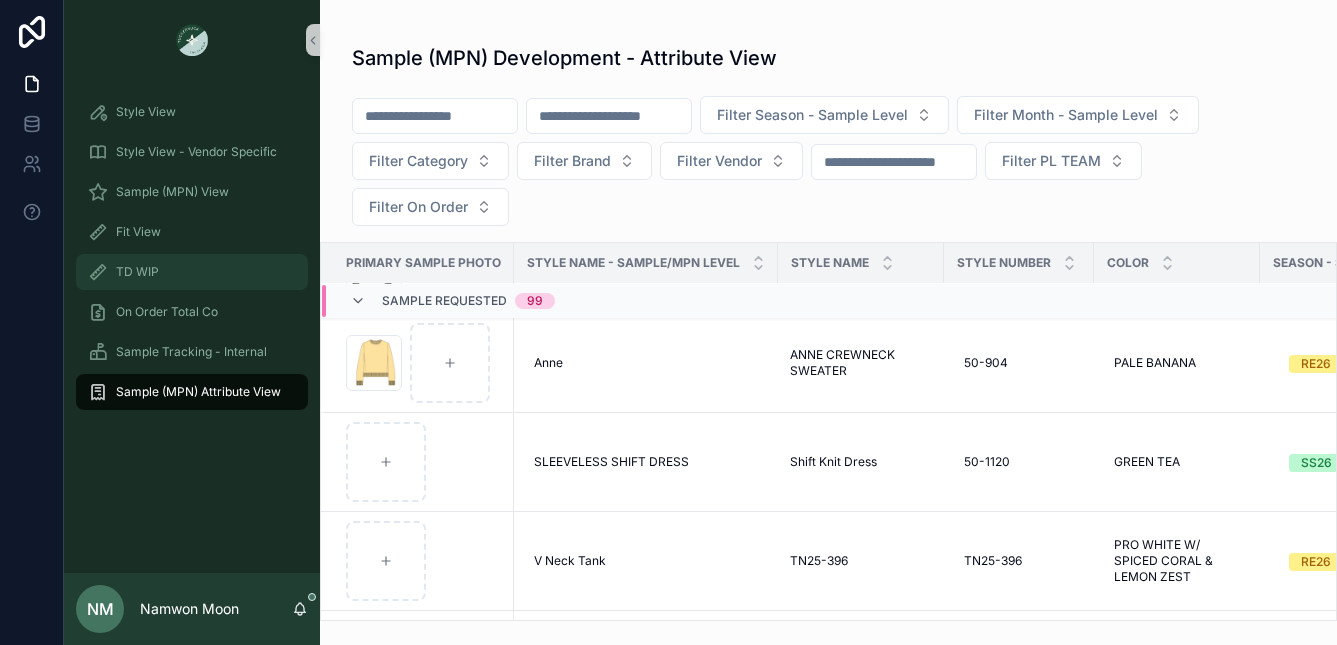 click on "TD WIP" at bounding box center [137, 272] 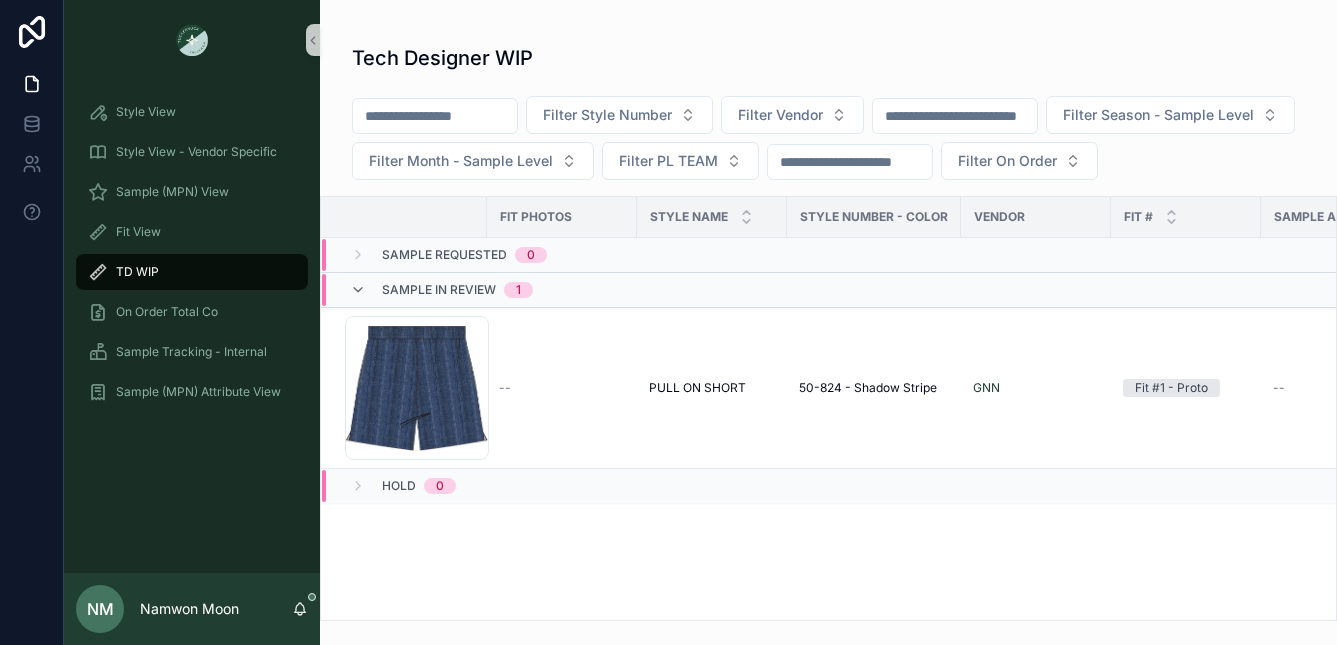 click on "Fit Photos" at bounding box center (536, 217) 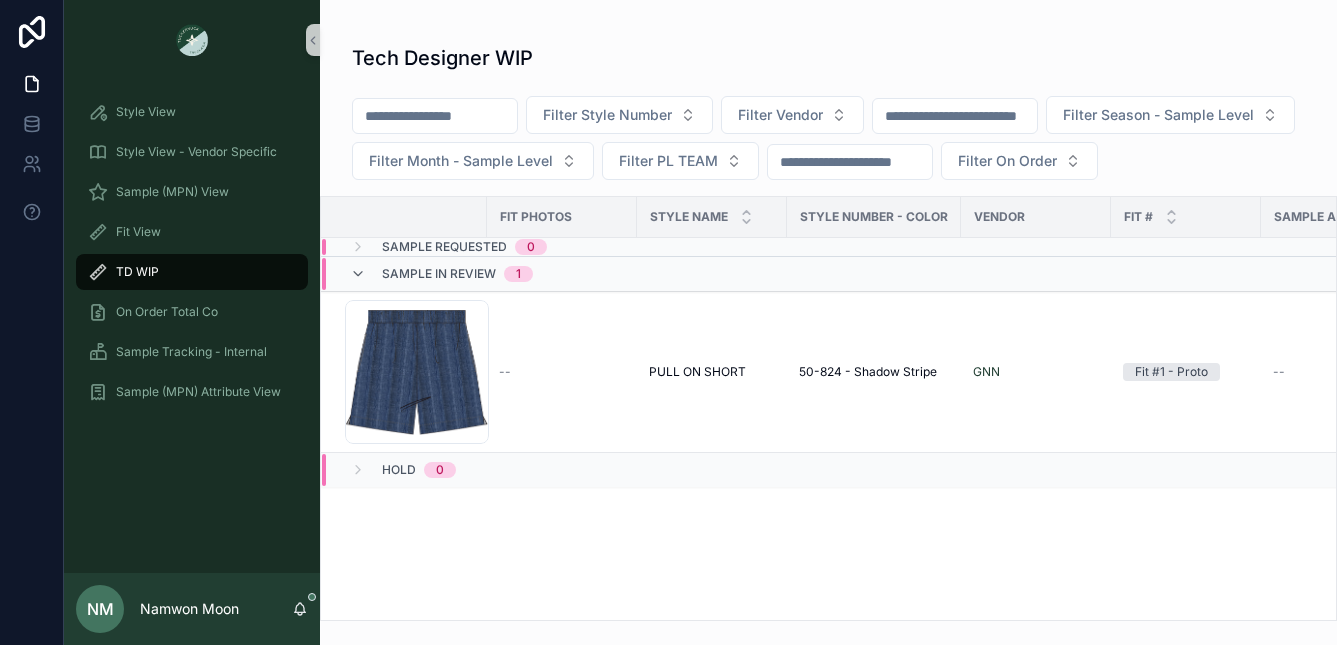 click on "Sample In Review" at bounding box center [439, 274] 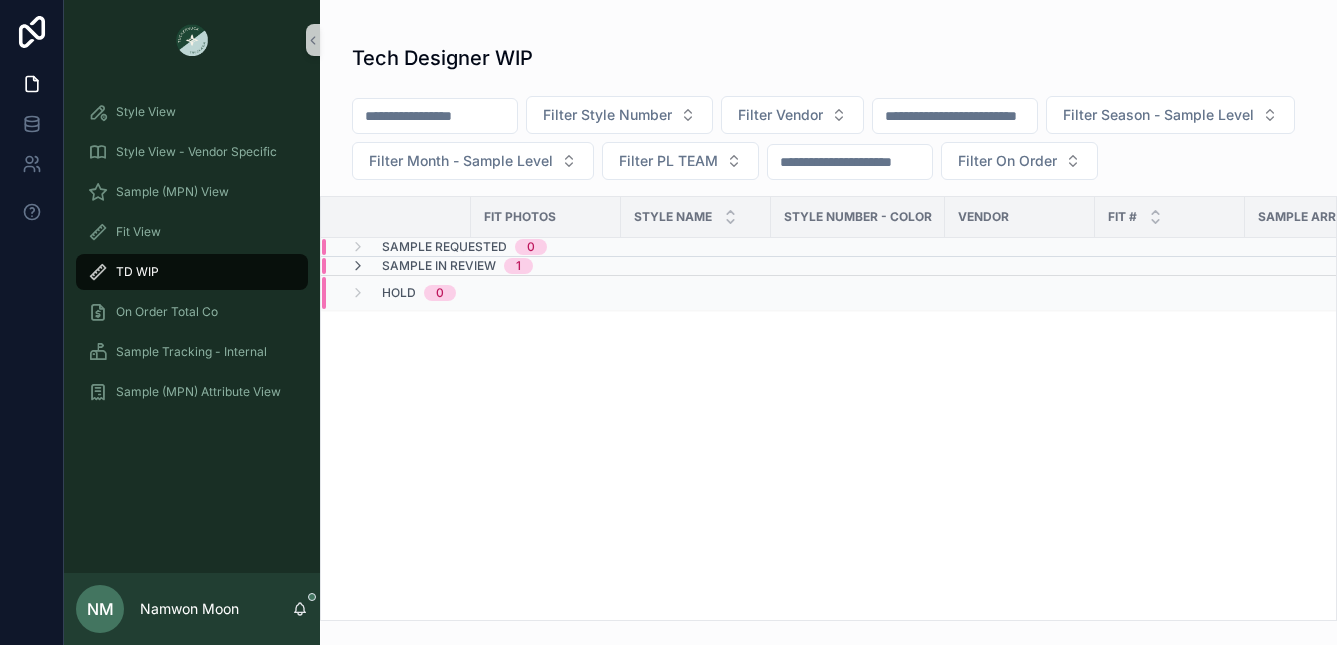 click on "HOLD" at bounding box center [399, 293] 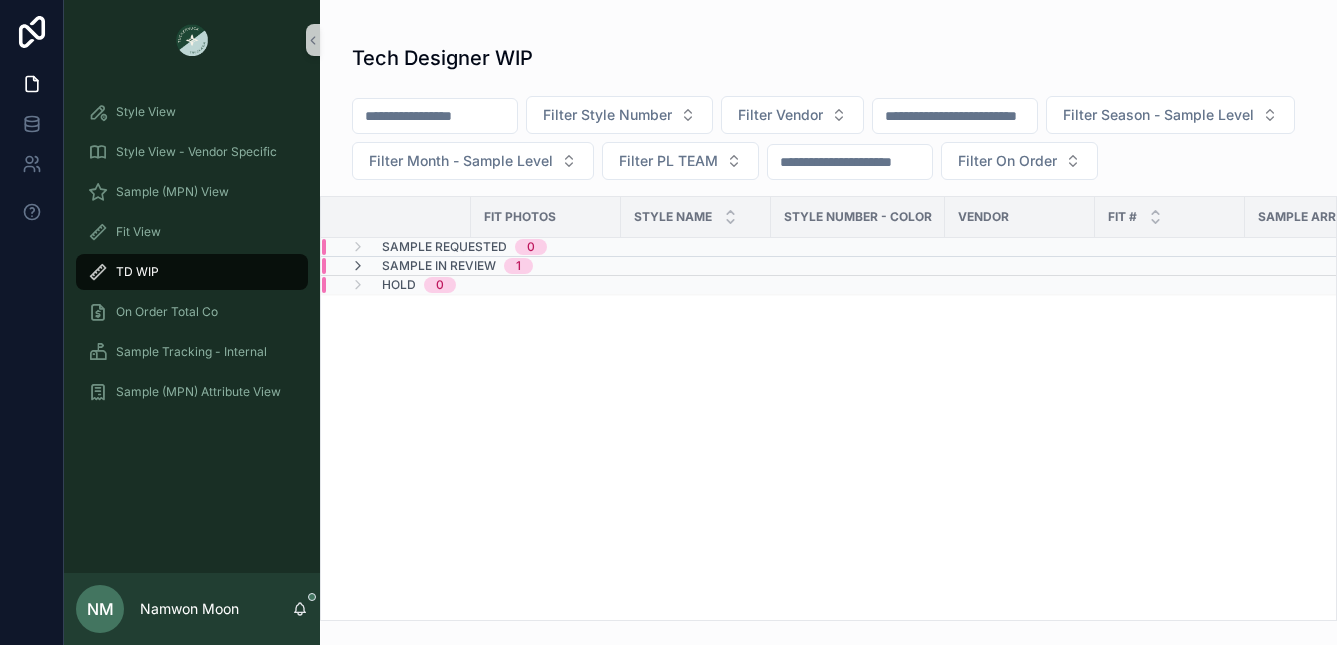 click on "Sample In Review" at bounding box center (439, 266) 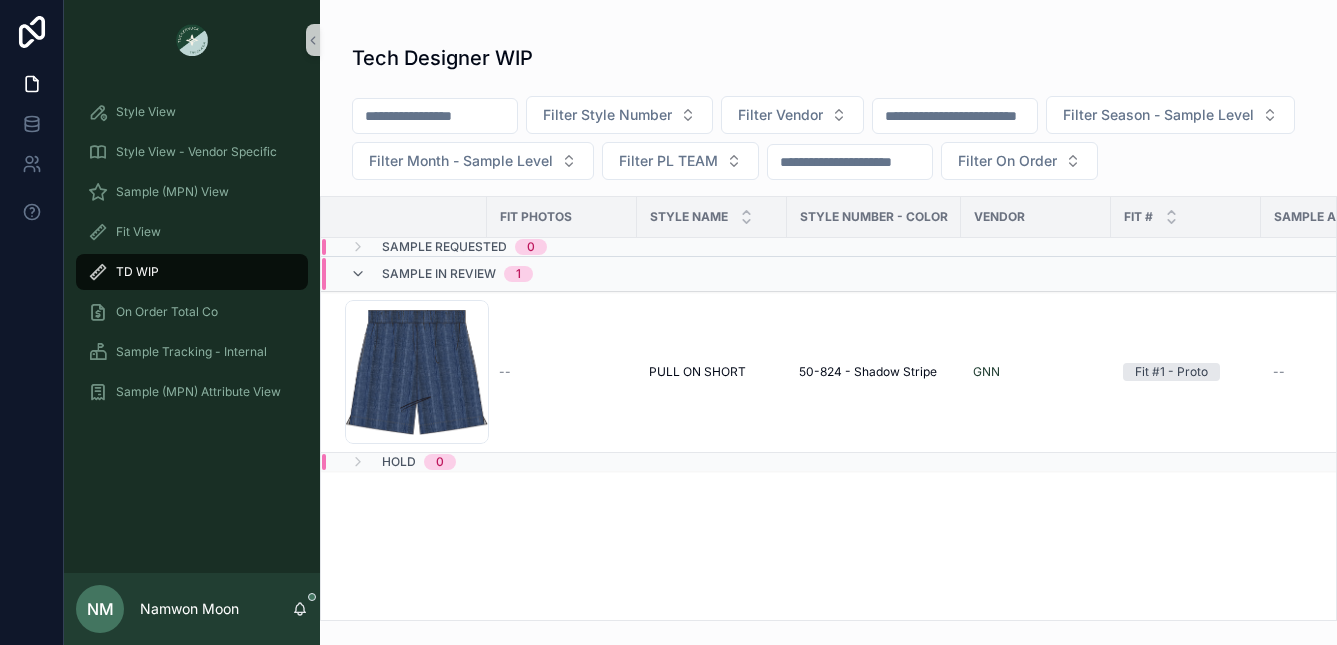 click on "Sample Requested" at bounding box center (444, 247) 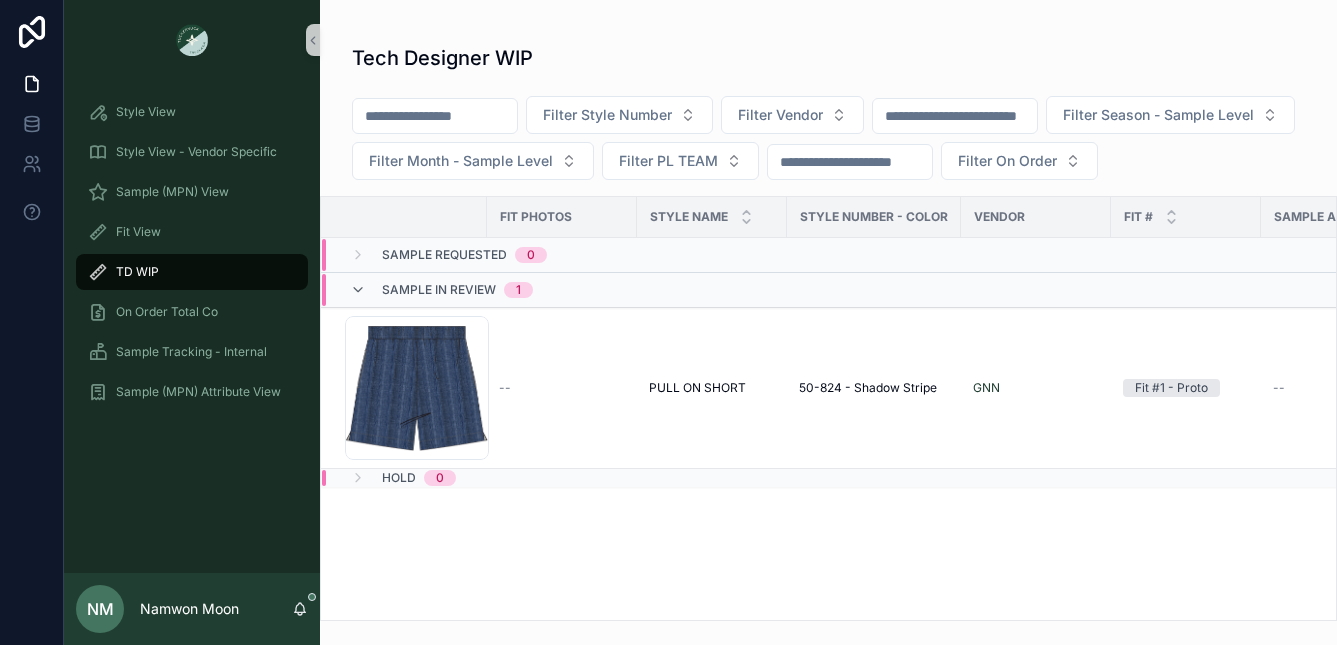 click at bounding box center (435, 116) 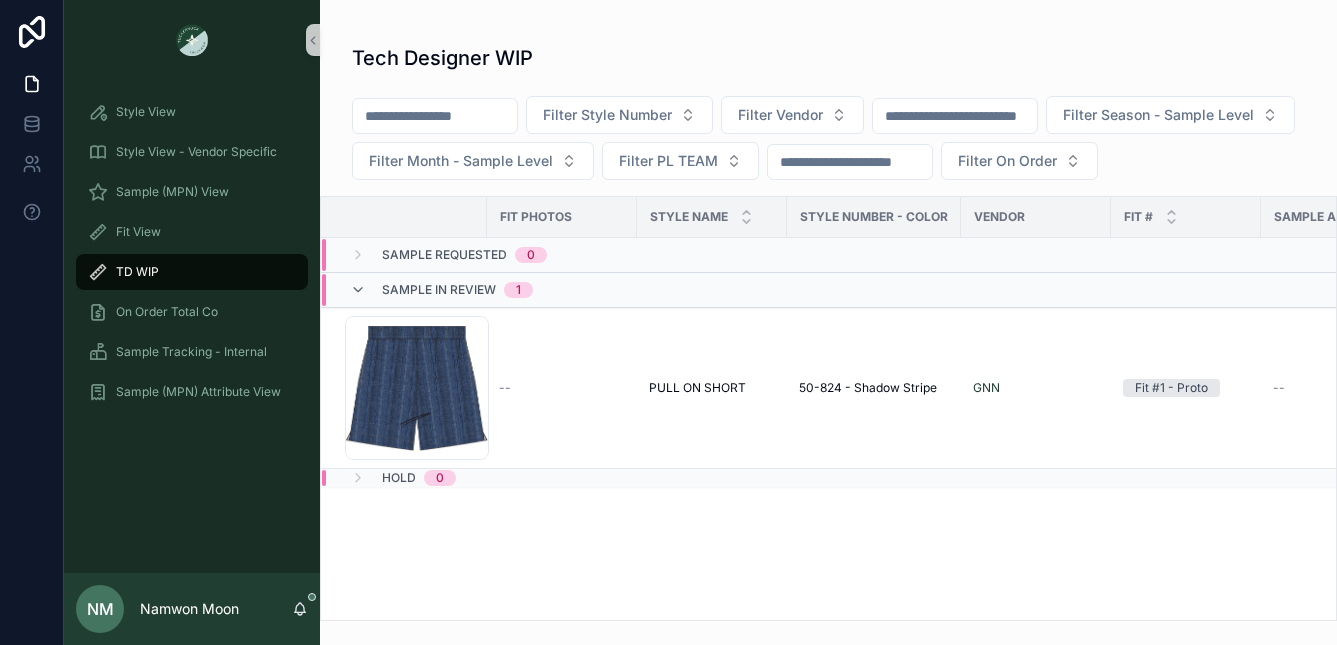 type on "******" 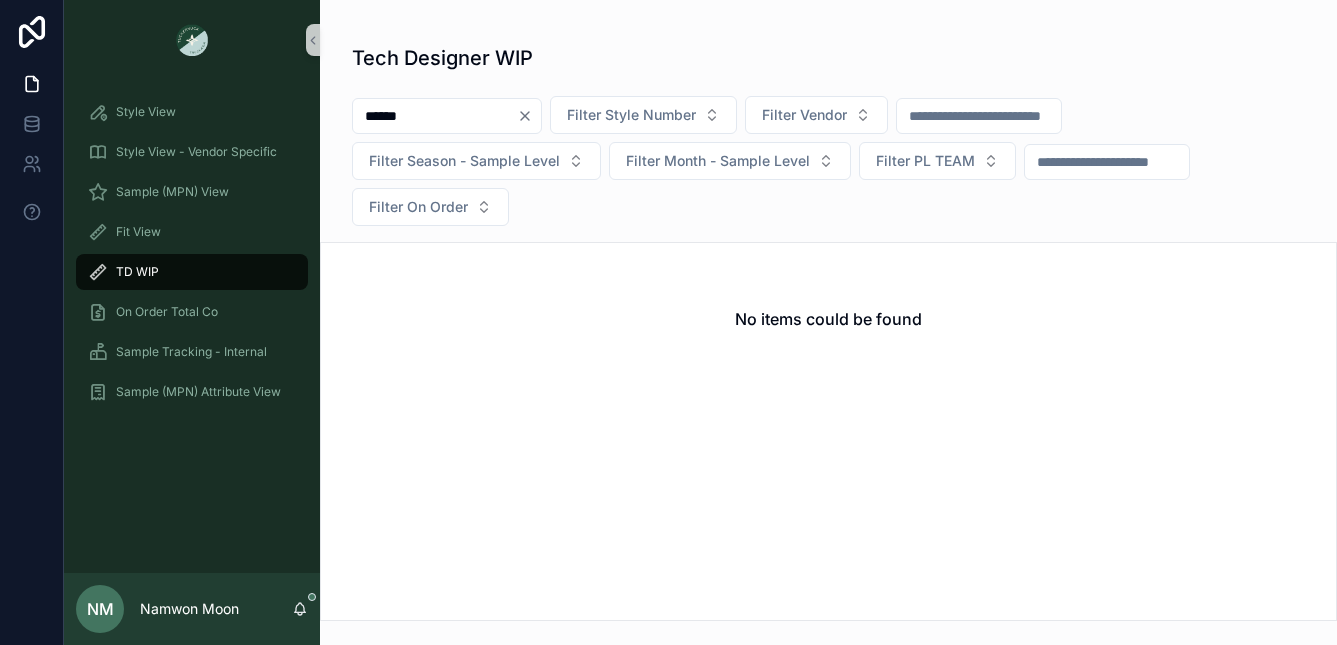 click 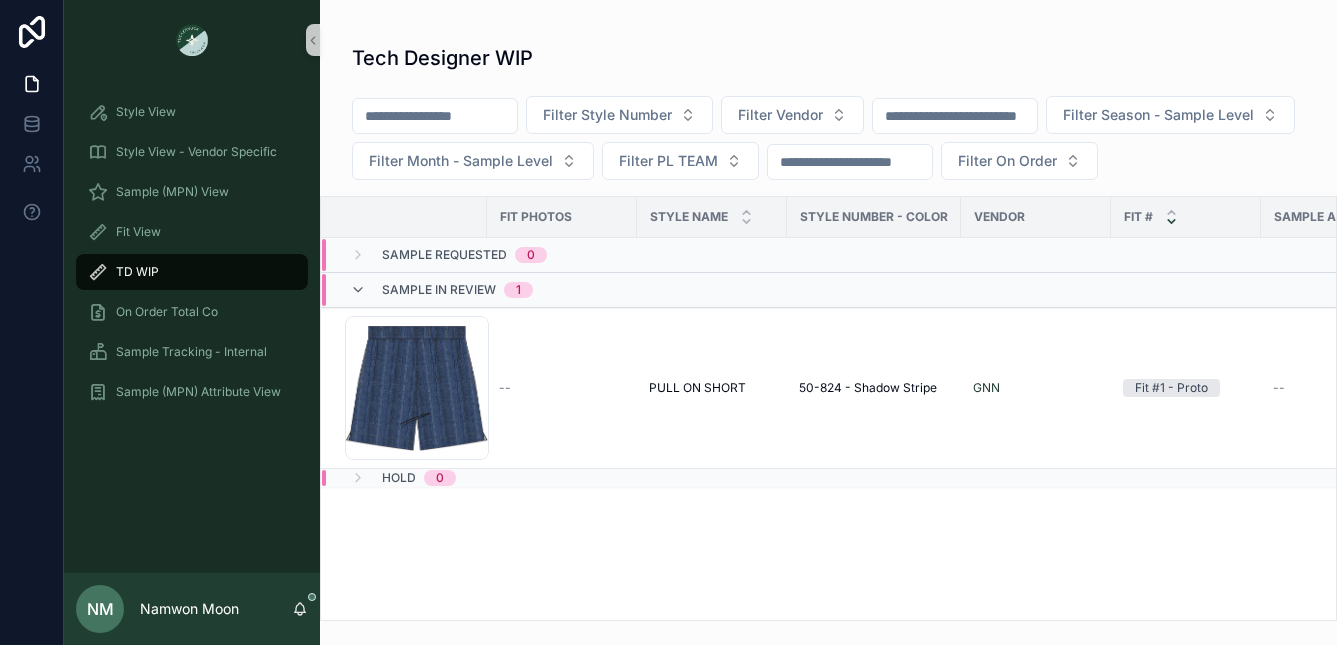 click 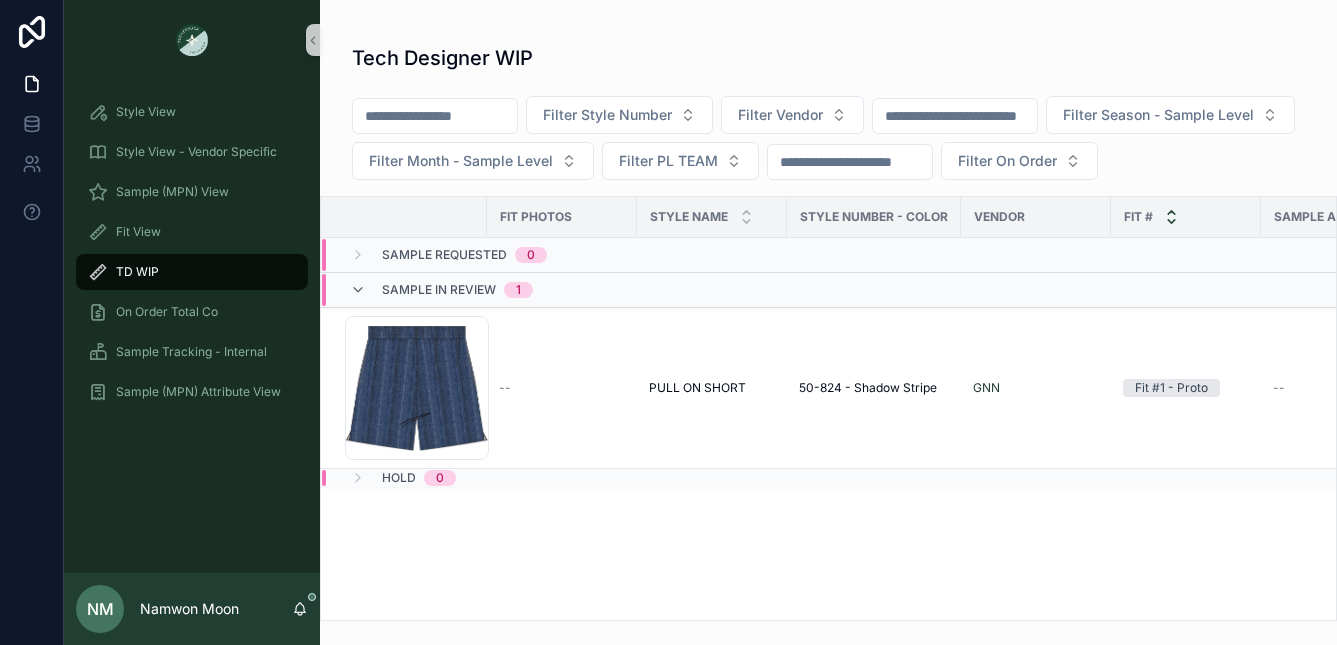 click 